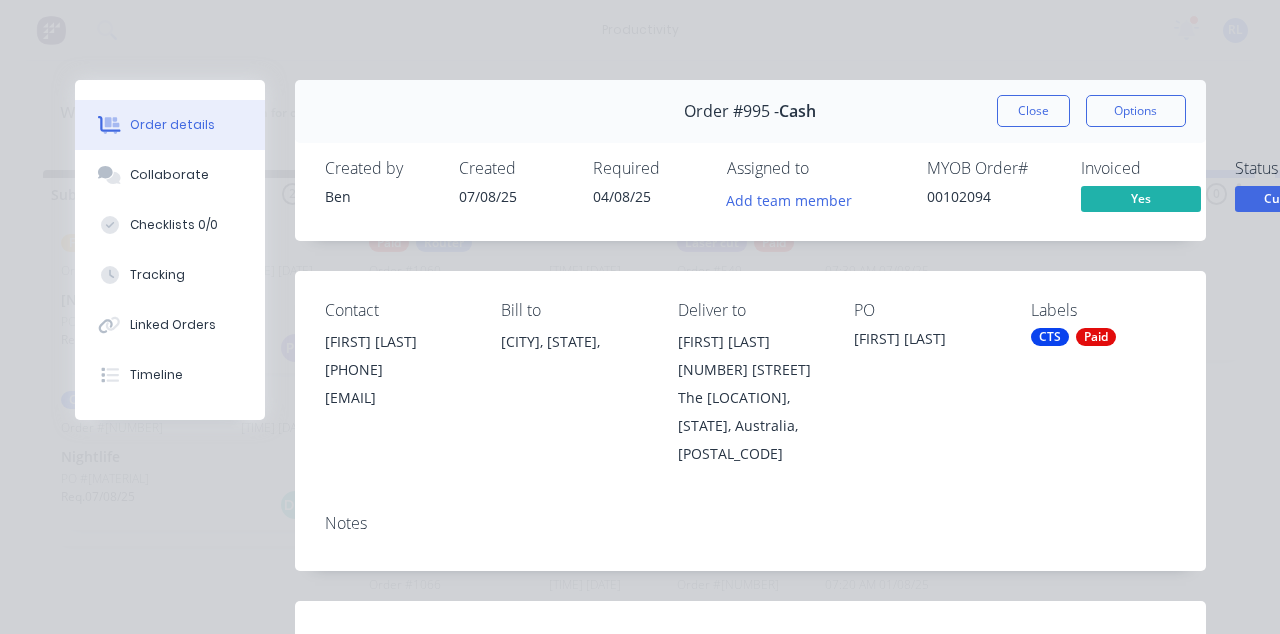 scroll, scrollTop: 0, scrollLeft: 0, axis: both 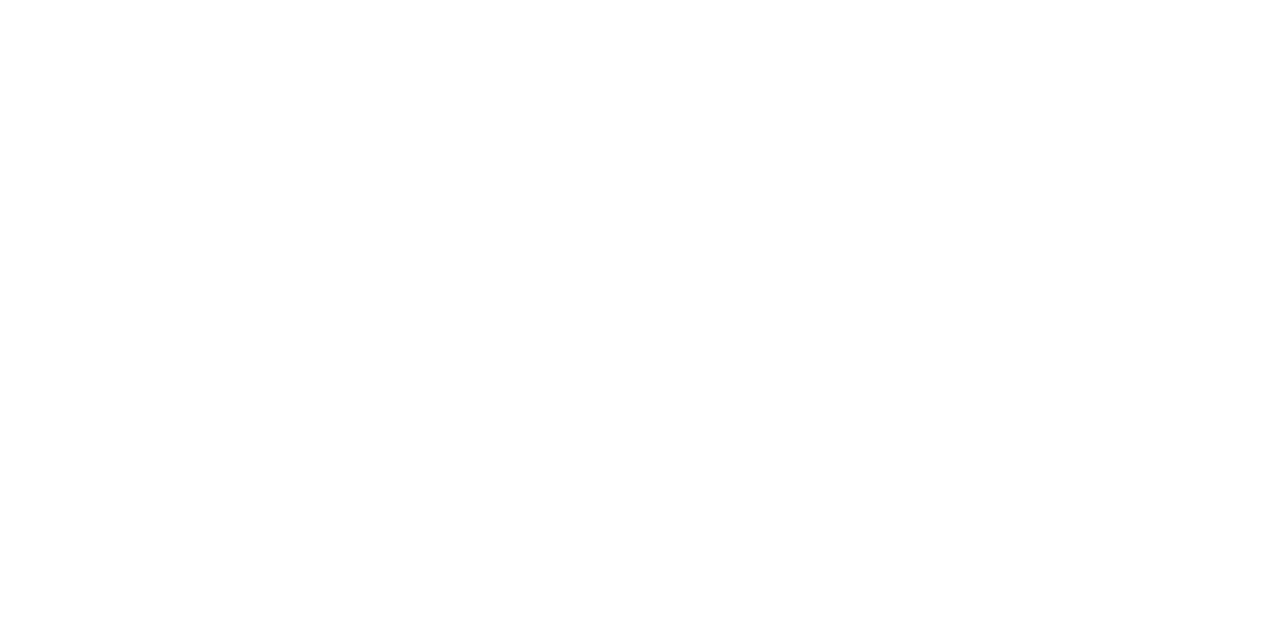 click on "Collaborate" at bounding box center [169, 175] 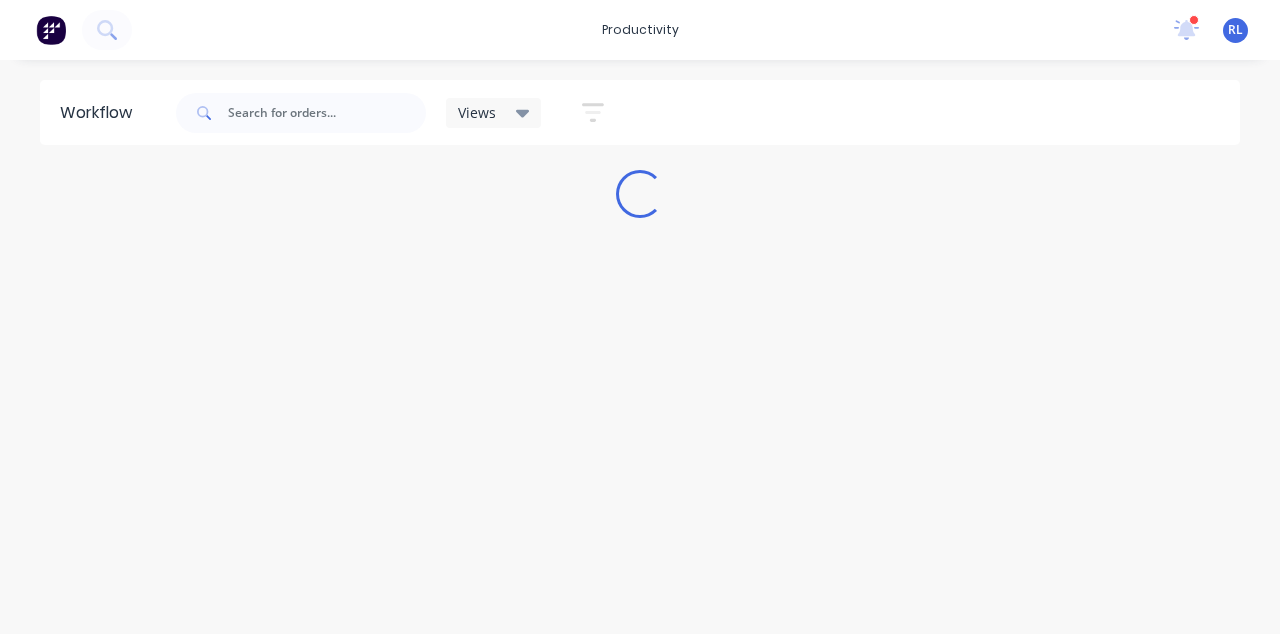 scroll, scrollTop: 0, scrollLeft: 0, axis: both 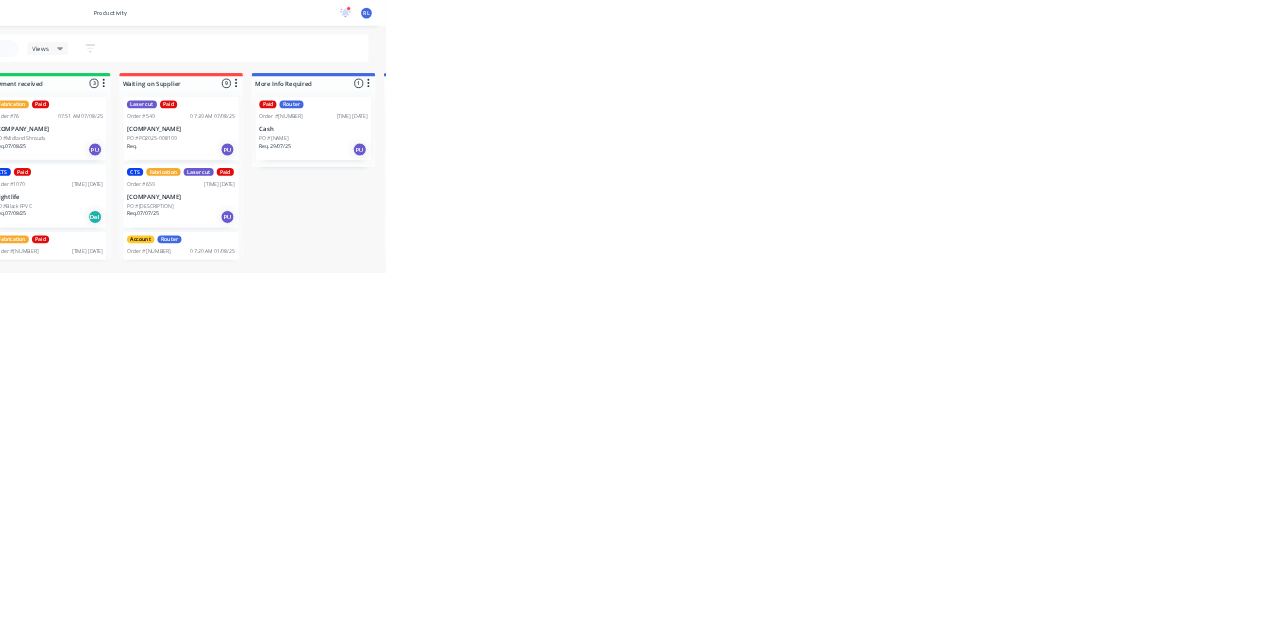 click on "OssieO" at bounding box center (2035, 610) 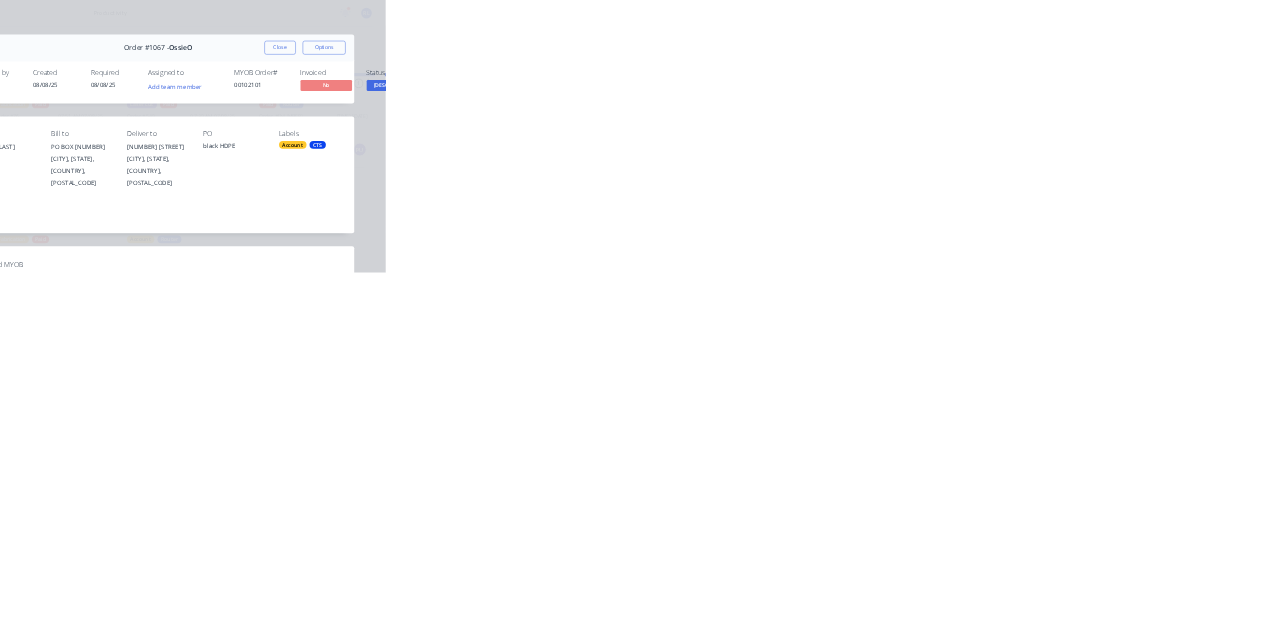 click on "Collaborate" at bounding box center [169, 175] 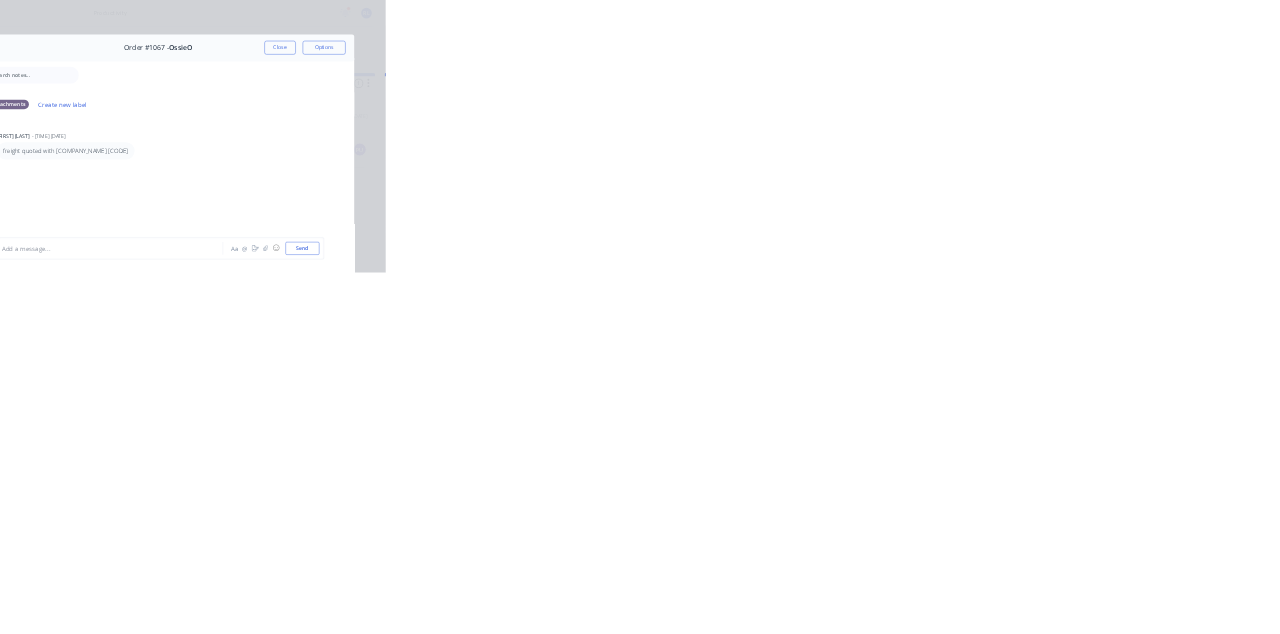 click on "Close" at bounding box center (1033, 111) 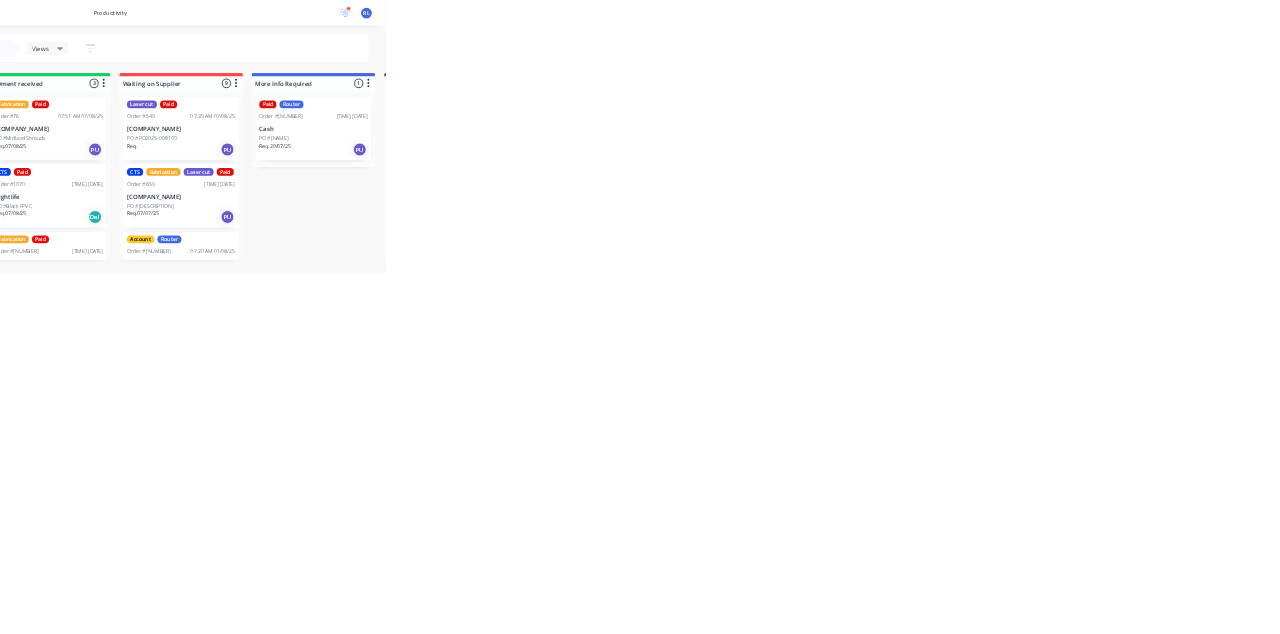 click on "OssieO" at bounding box center [2035, 610] 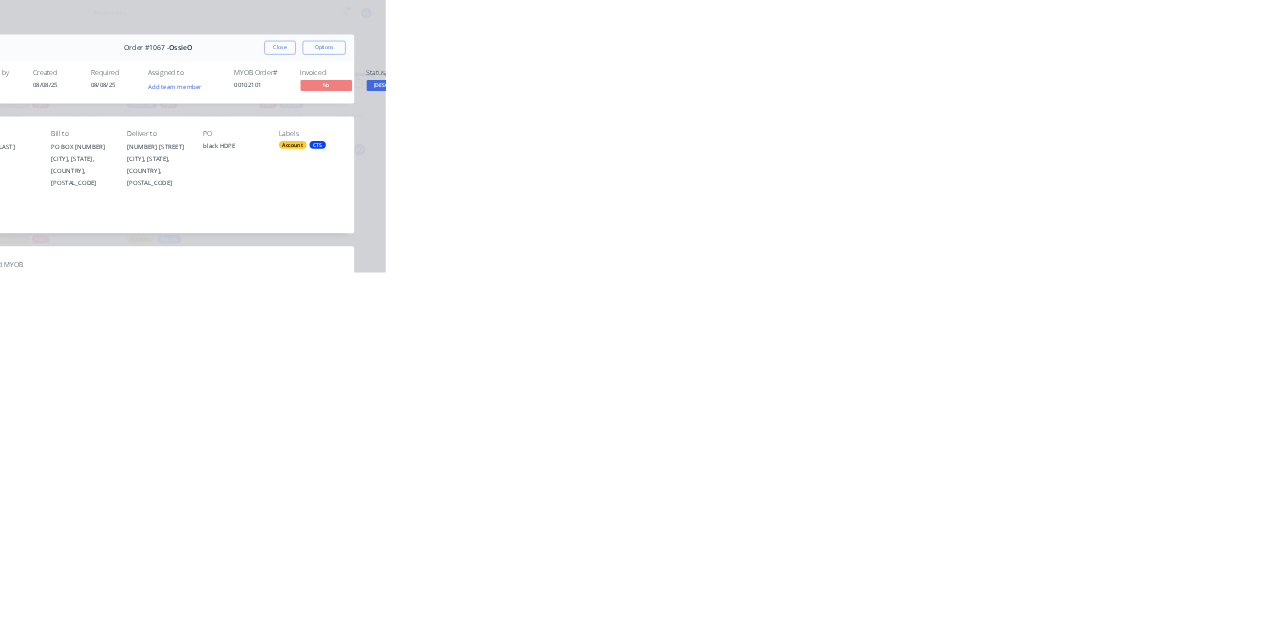 click on "Close" at bounding box center (1033, 111) 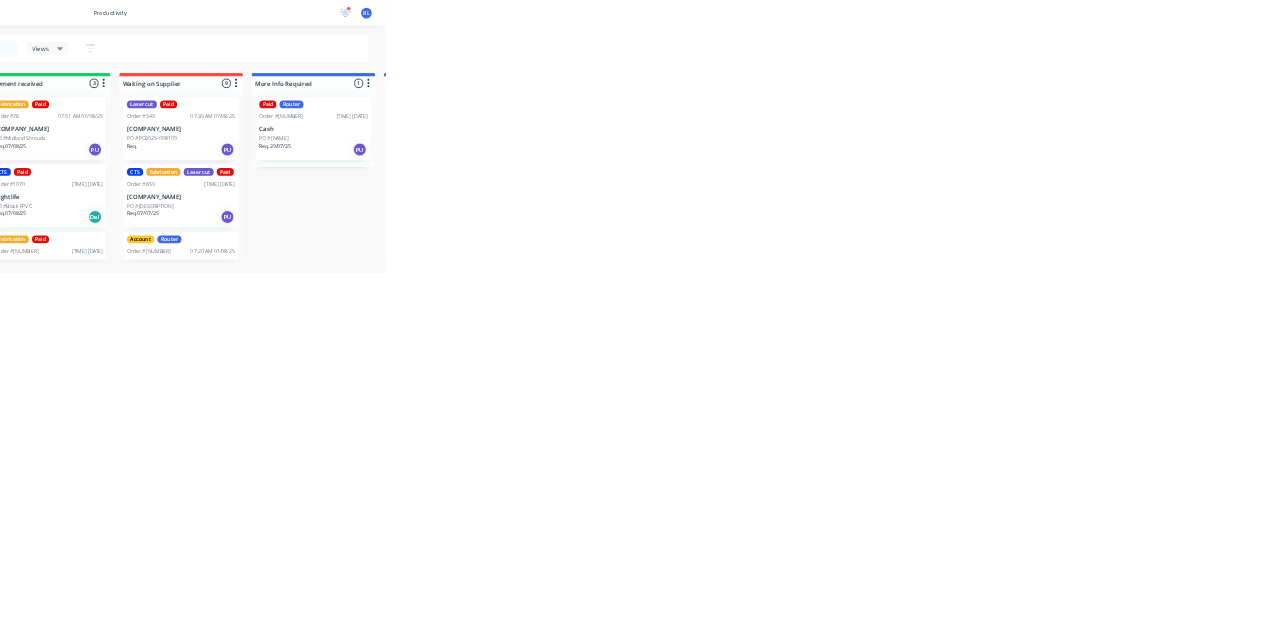 click on "Centre State Signs" at bounding box center (2035, 453) 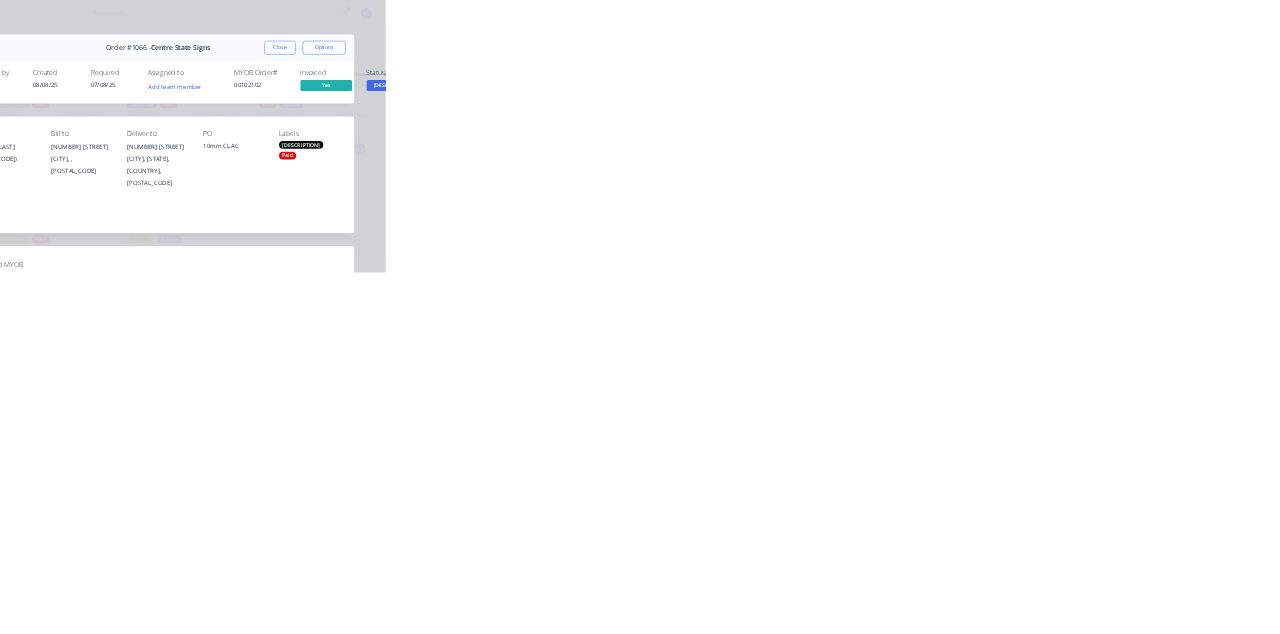 click on "Close" at bounding box center (1033, 111) 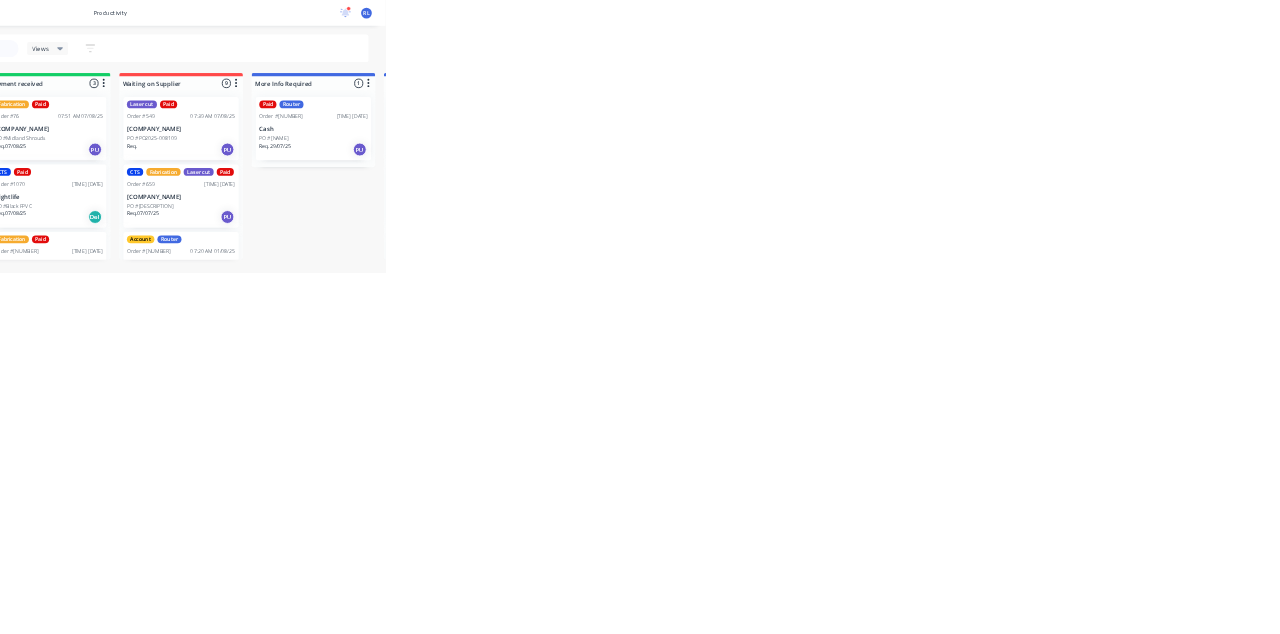 click on "Centre State Signs" at bounding box center (2035, 296) 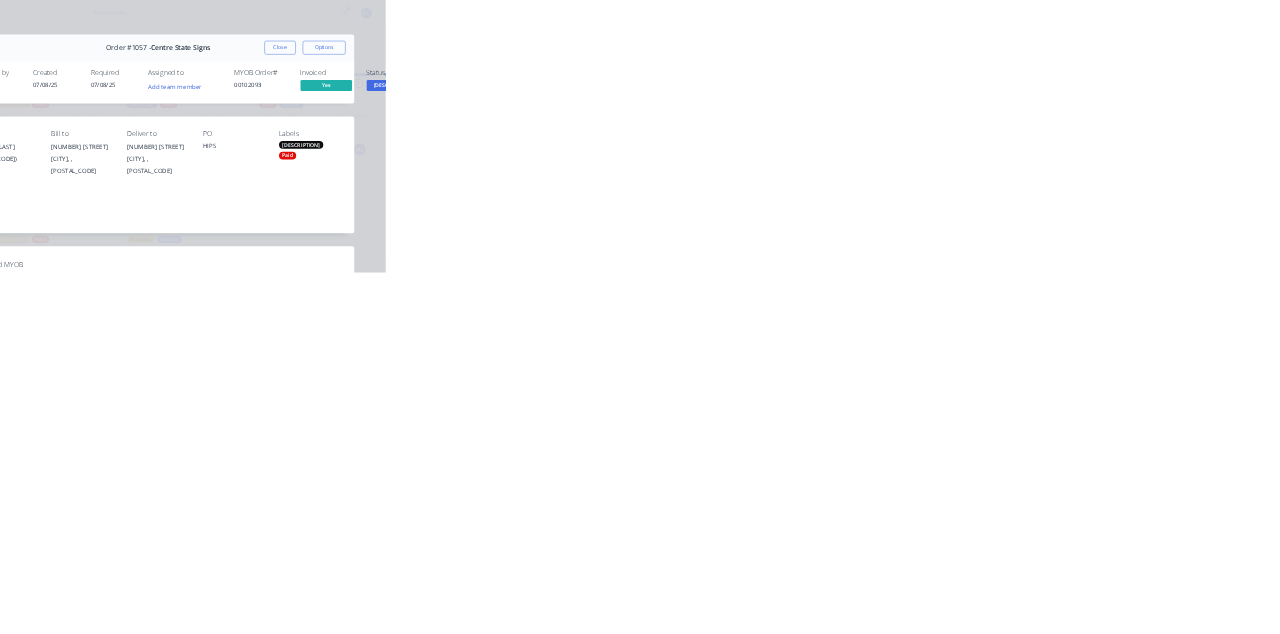 click on "Close" at bounding box center (1033, 111) 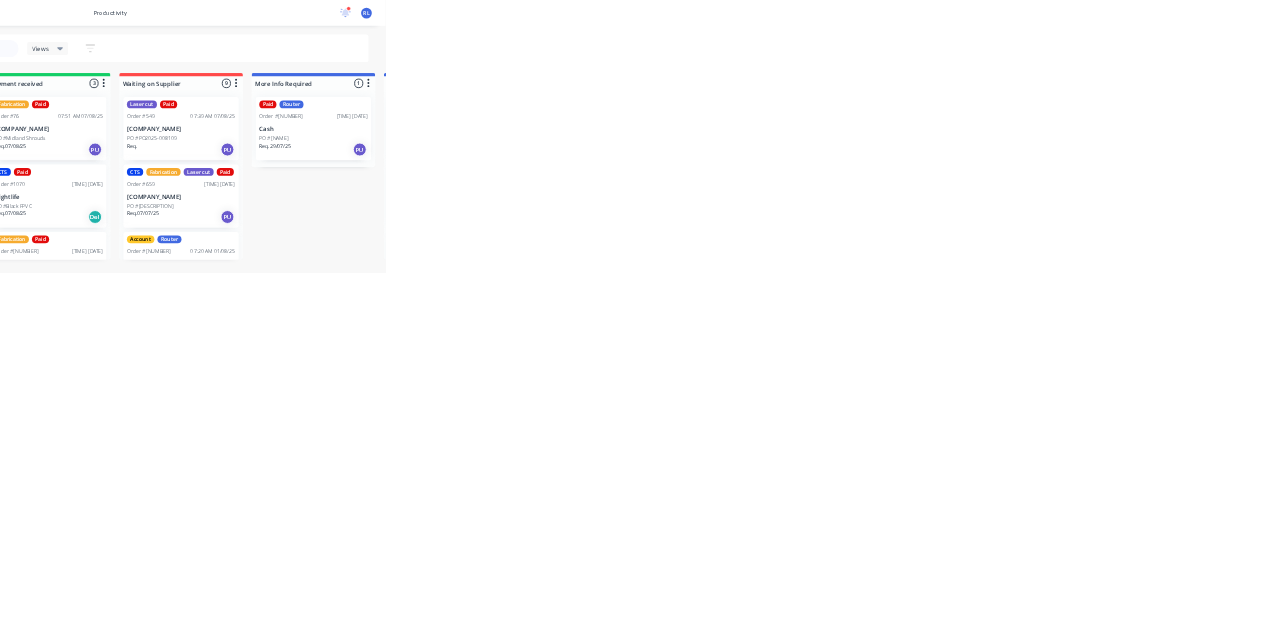 scroll, scrollTop: 238, scrollLeft: 0, axis: vertical 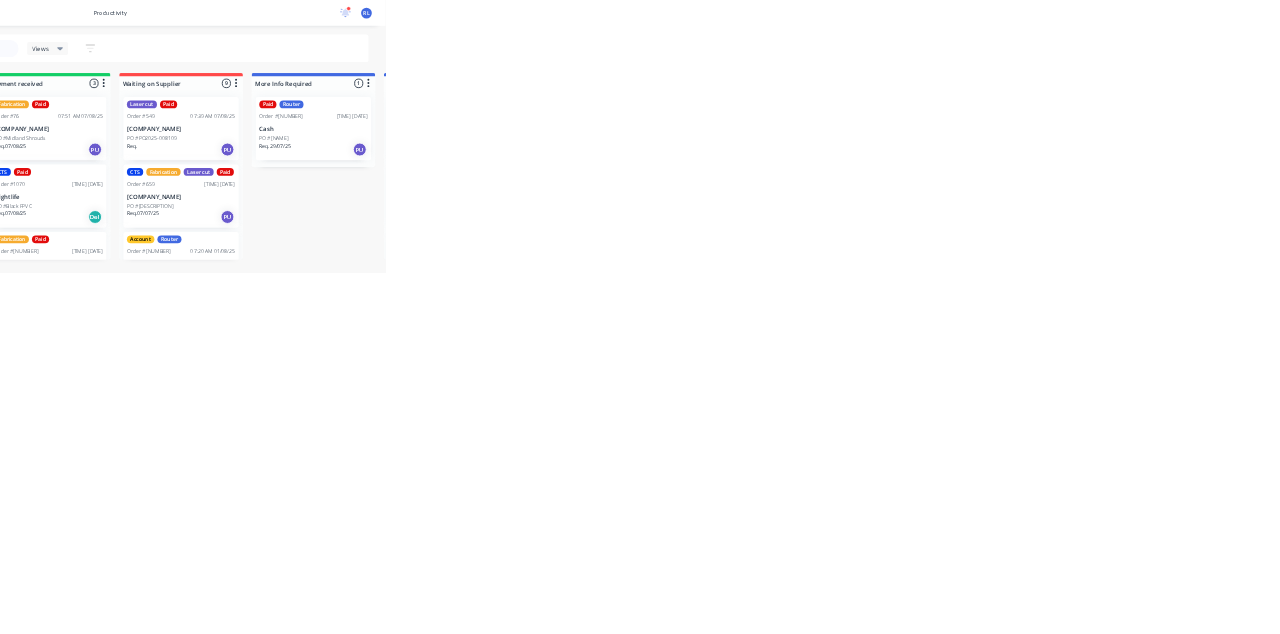 click on "Bozcrome T/A SLR Caravans - EMAIL INVOICES" at bounding box center (2035, 410) 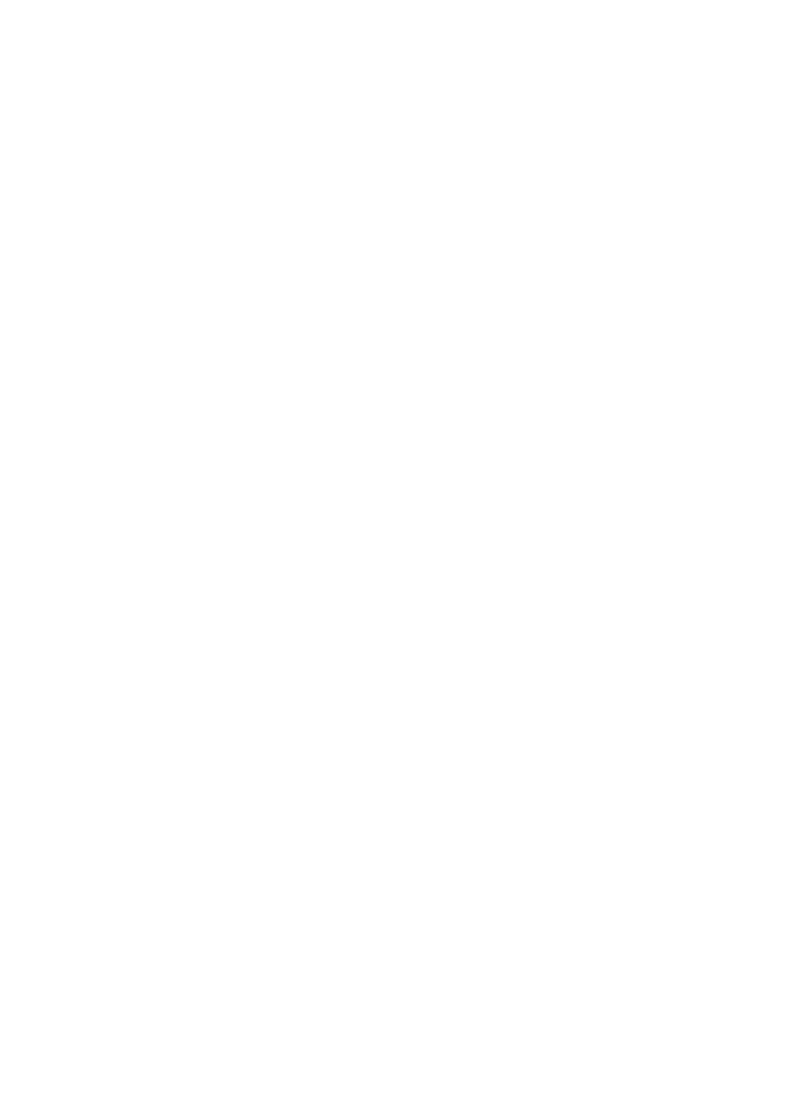 scroll, scrollTop: 0, scrollLeft: 0, axis: both 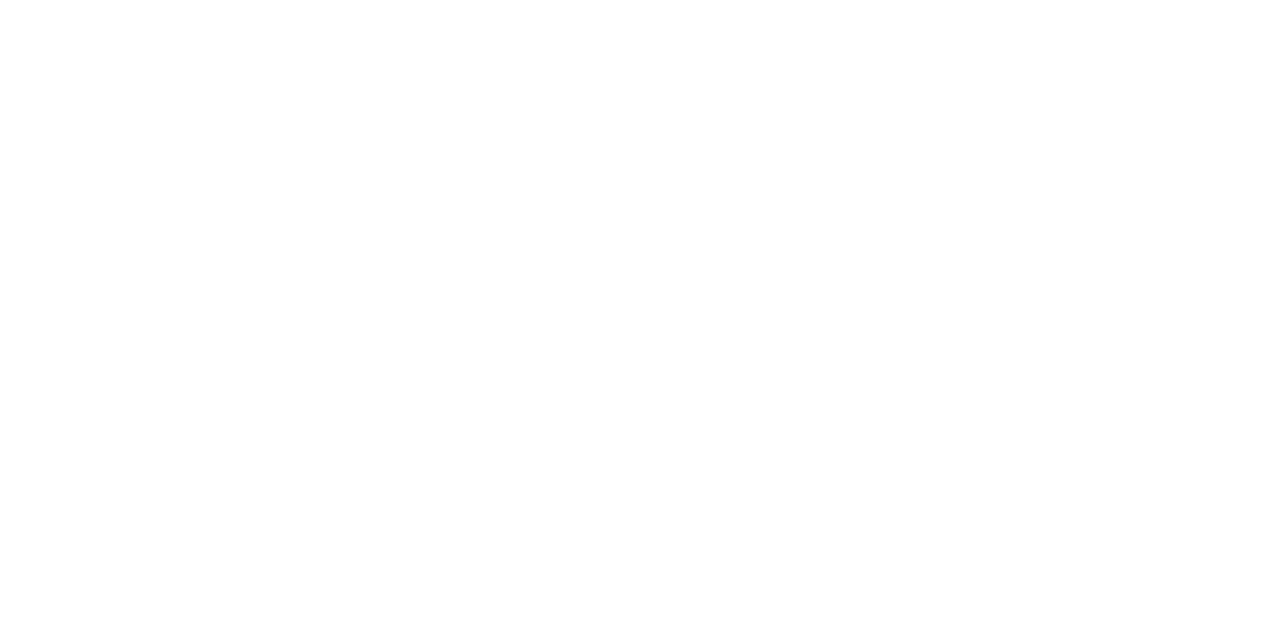 click on "Collaborate" at bounding box center [169, 175] 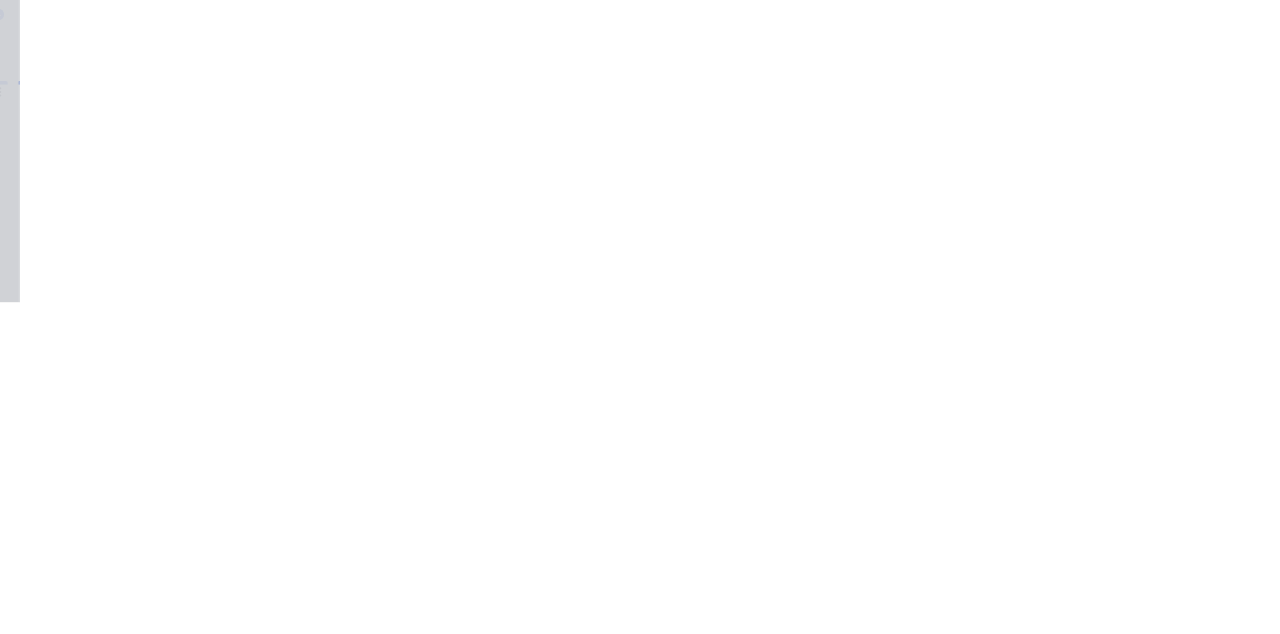 click on "Close" at bounding box center [1033, 111] 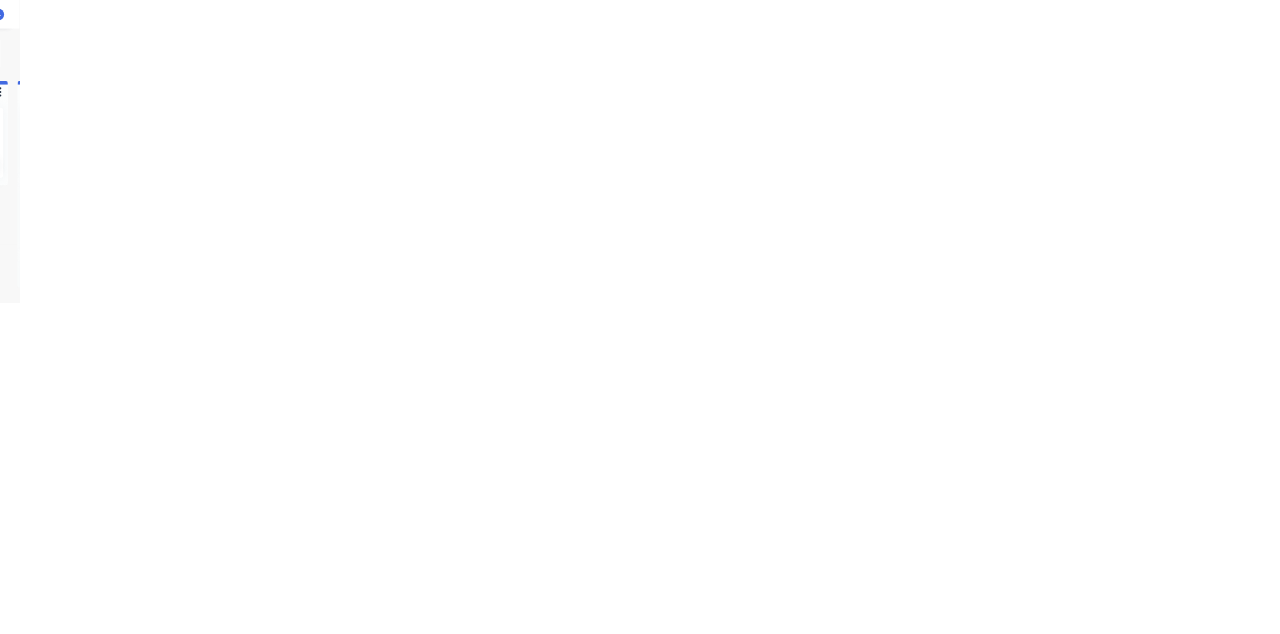 scroll, scrollTop: 0, scrollLeft: 0, axis: both 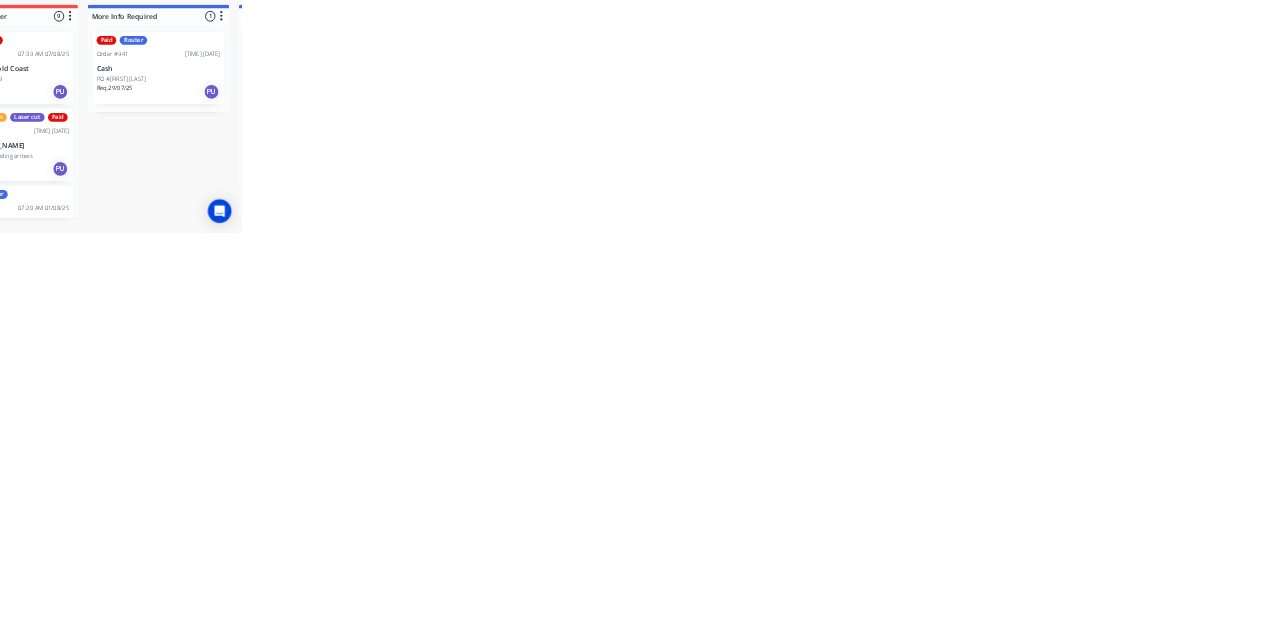 click on "CTS Paid Order #1070 08:42 AM 08/08/25 Nightlife  PO #Black FPVC Req. 07/08/25 Del" at bounding box center [2035, 638] 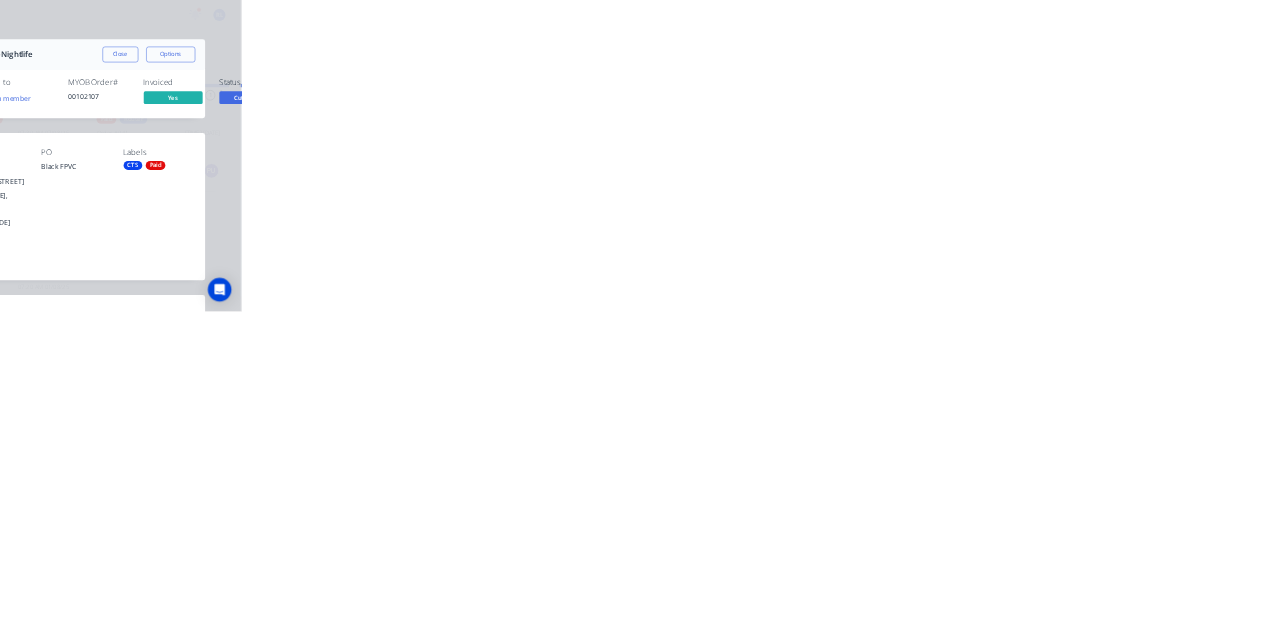 click on "Close" at bounding box center (1033, 111) 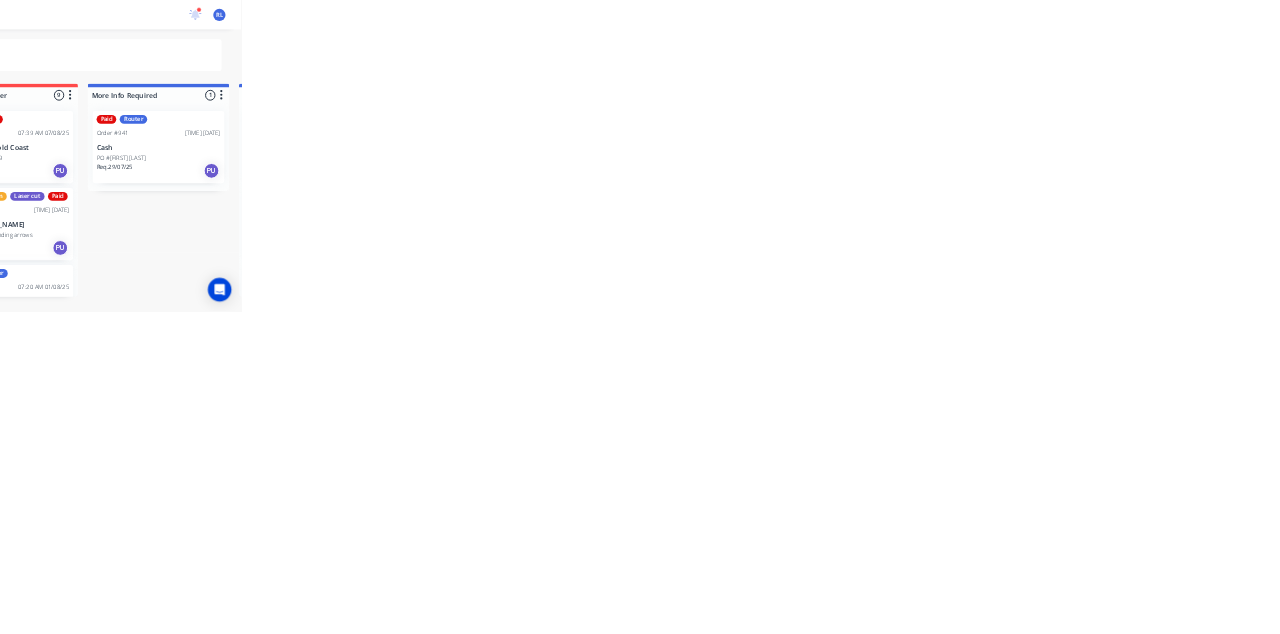 click on "Nightlife" at bounding box center [2035, 639] 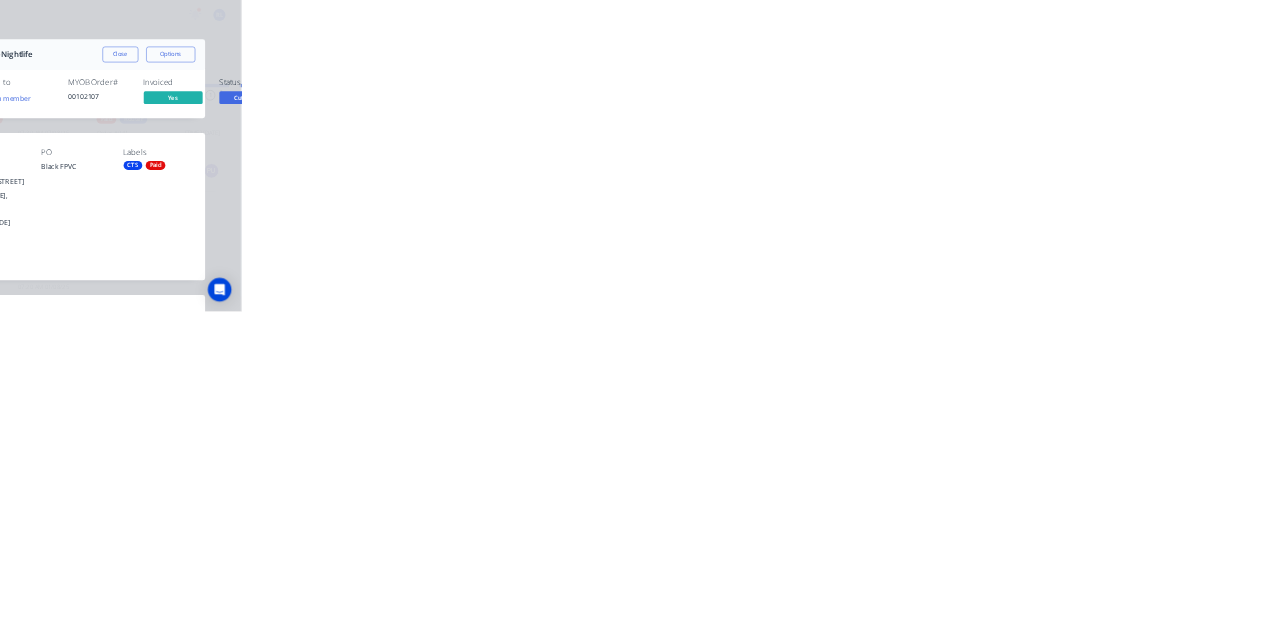 click on "Collaborate" at bounding box center [170, 175] 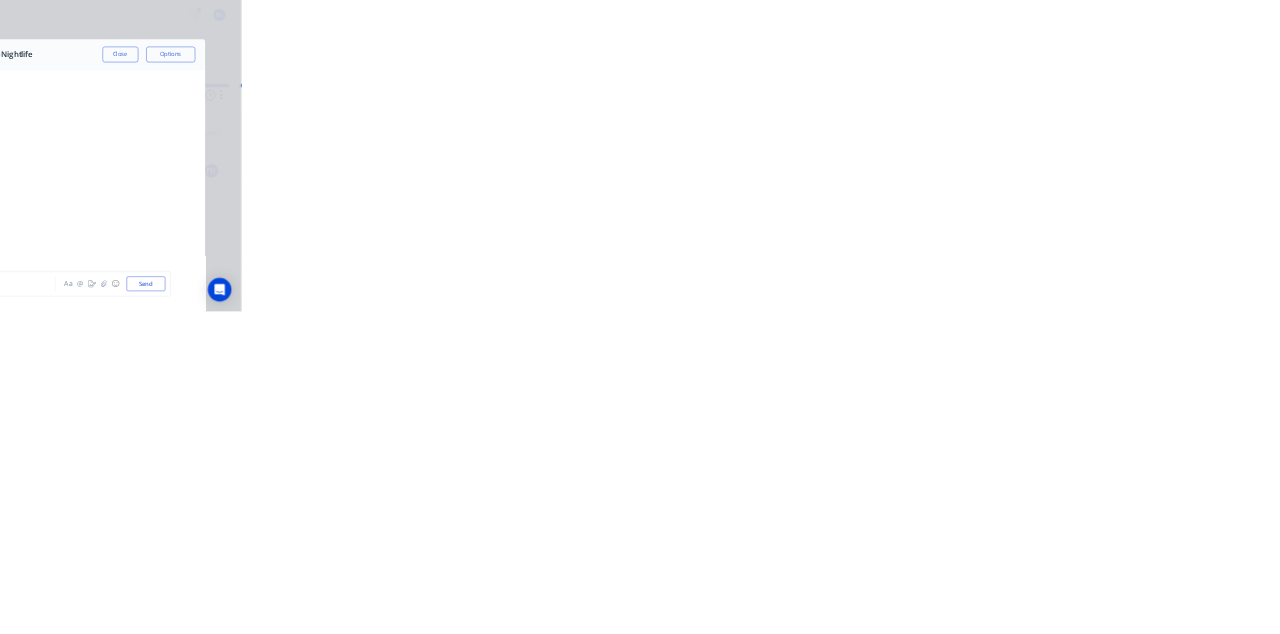click on "Close" at bounding box center (1033, 111) 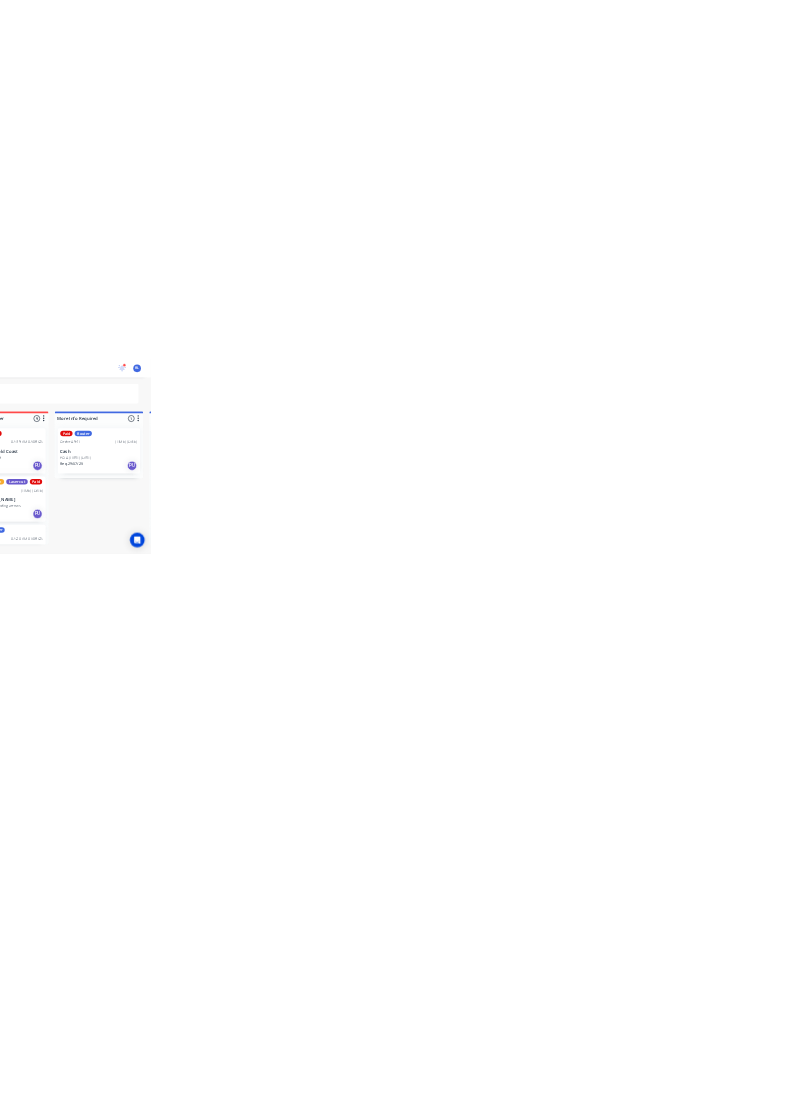 scroll, scrollTop: 186, scrollLeft: 0, axis: vertical 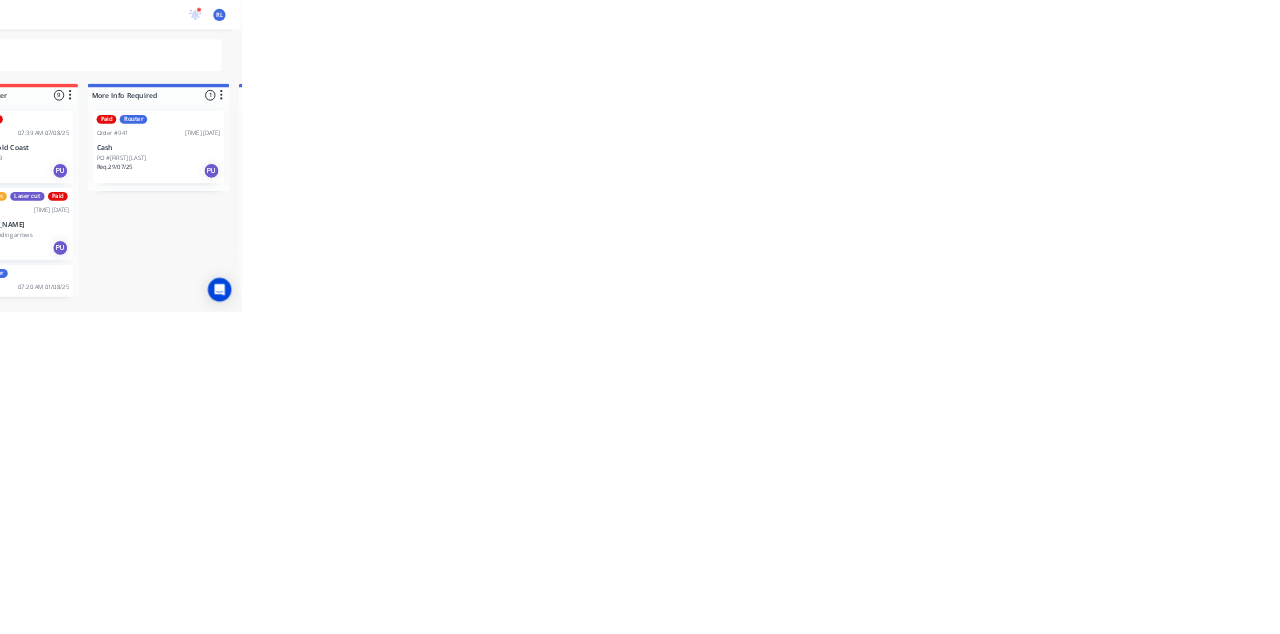 click on "Nightlife" at bounding box center [2035, 453] 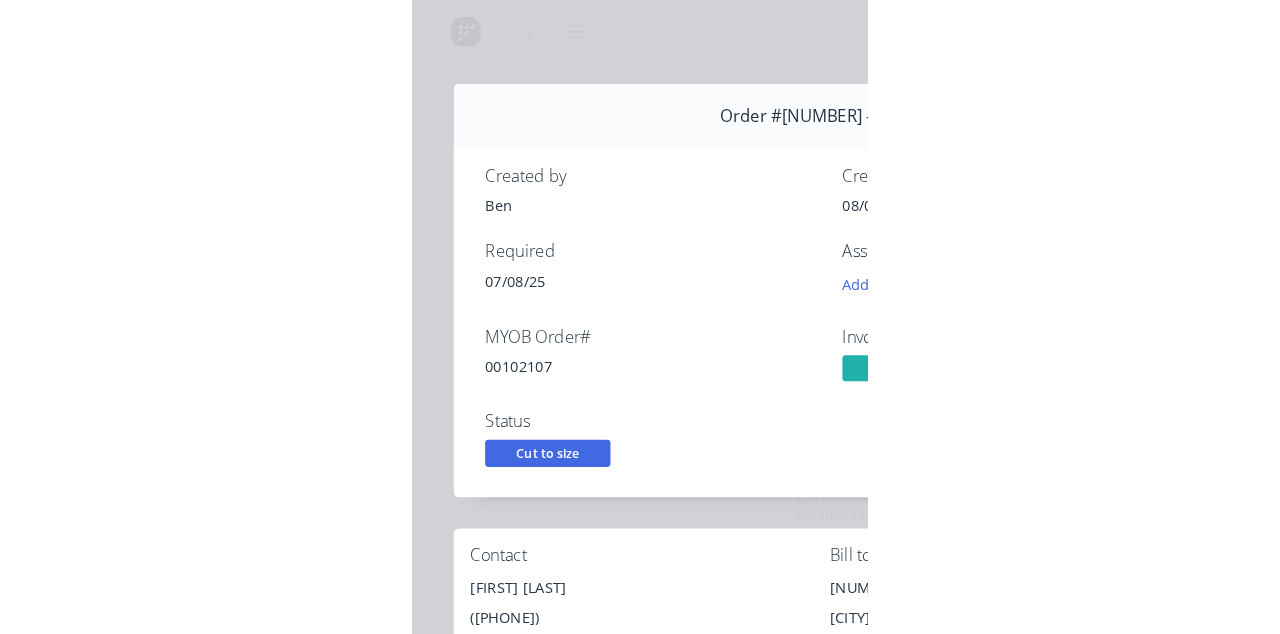 scroll, scrollTop: 20, scrollLeft: 0, axis: vertical 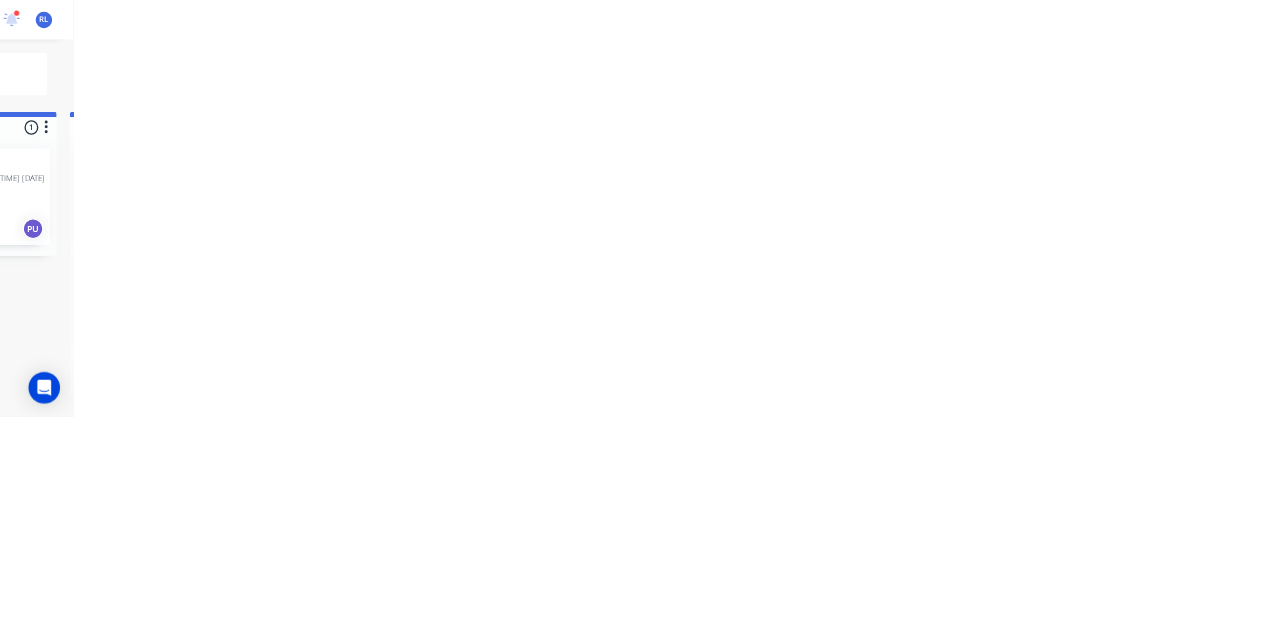click on "Nightlife" at bounding box center [2035, 639] 